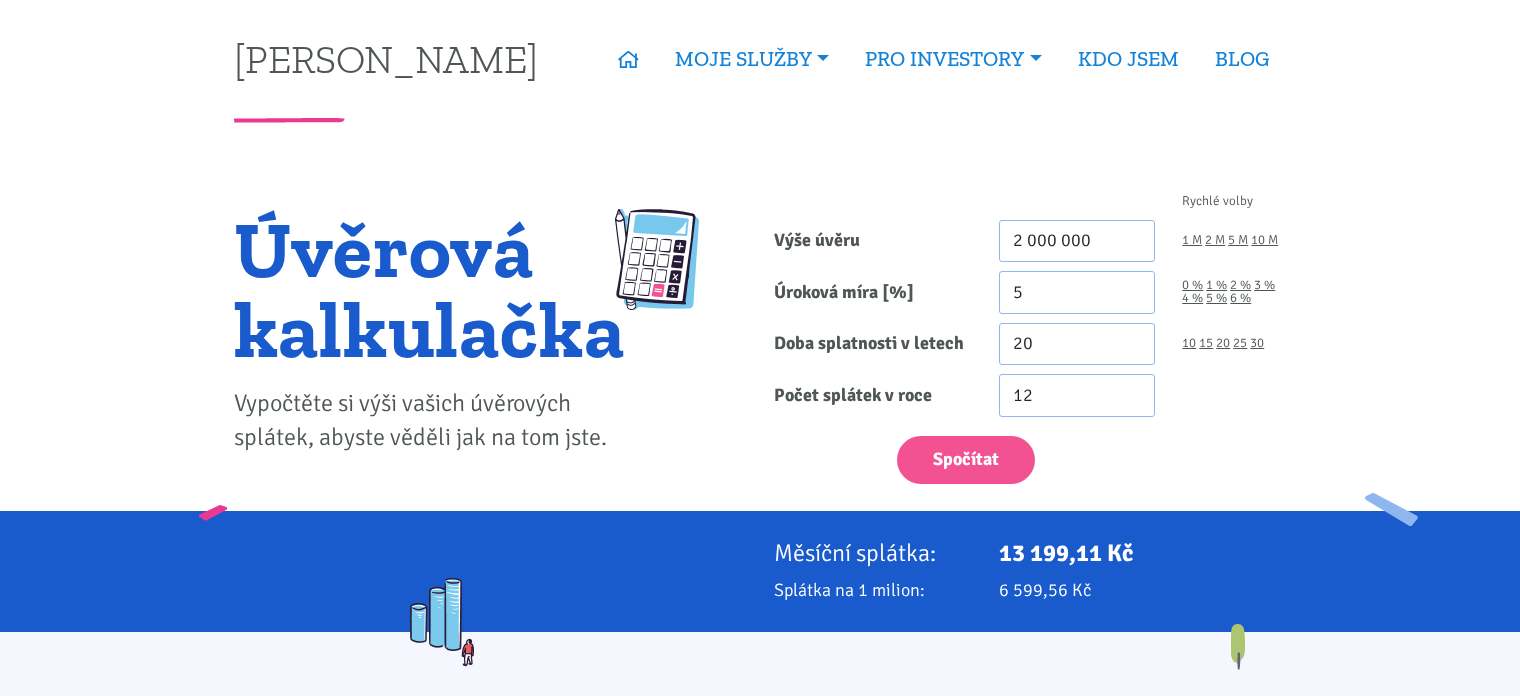 scroll, scrollTop: 0, scrollLeft: 0, axis: both 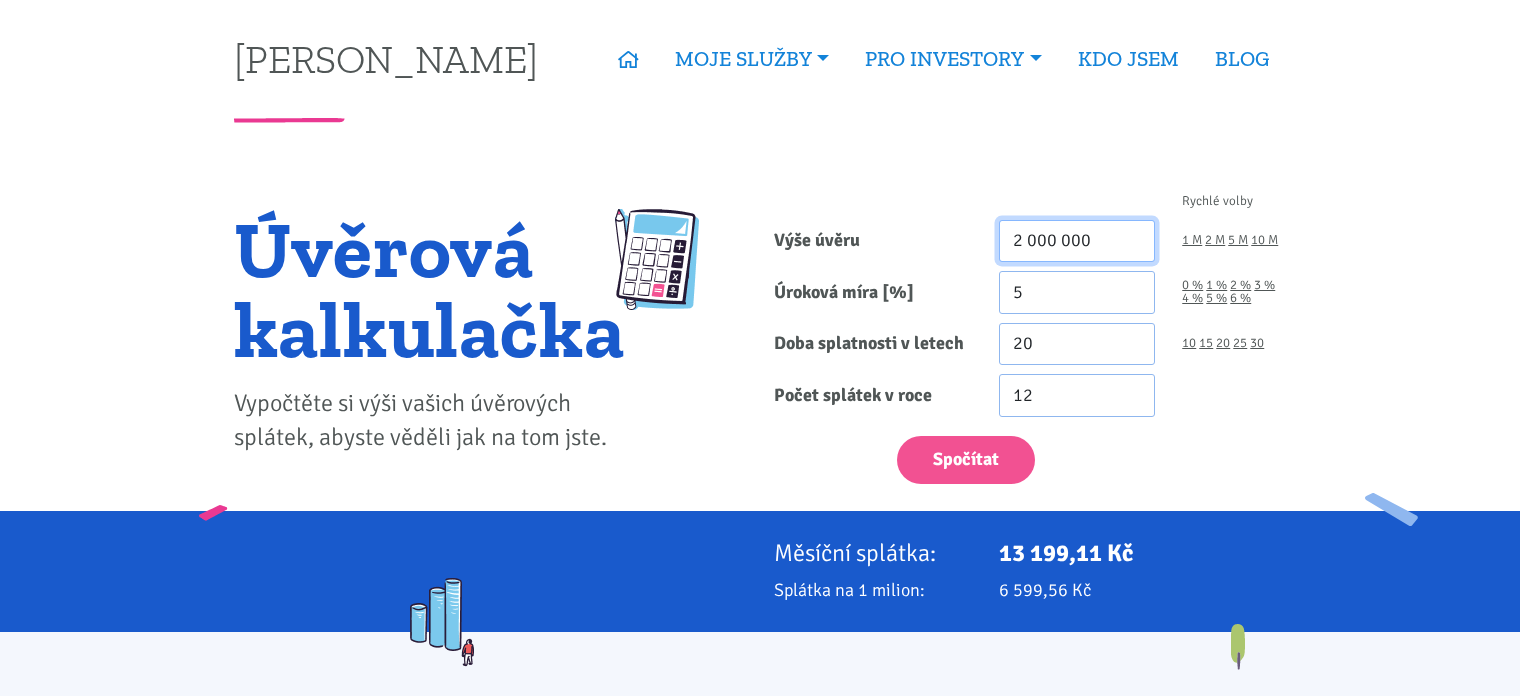 click on "2 000 000" at bounding box center (1077, 241) 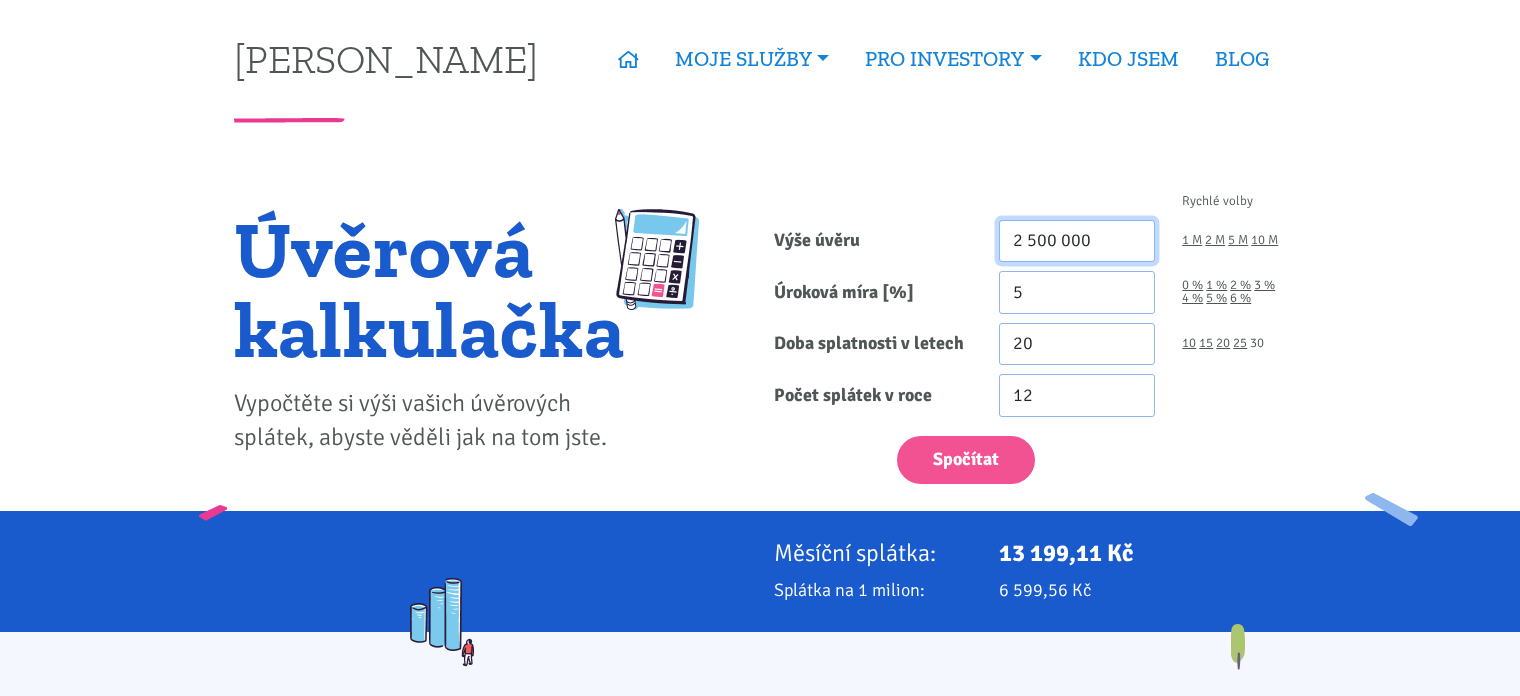 type on "2 500 000" 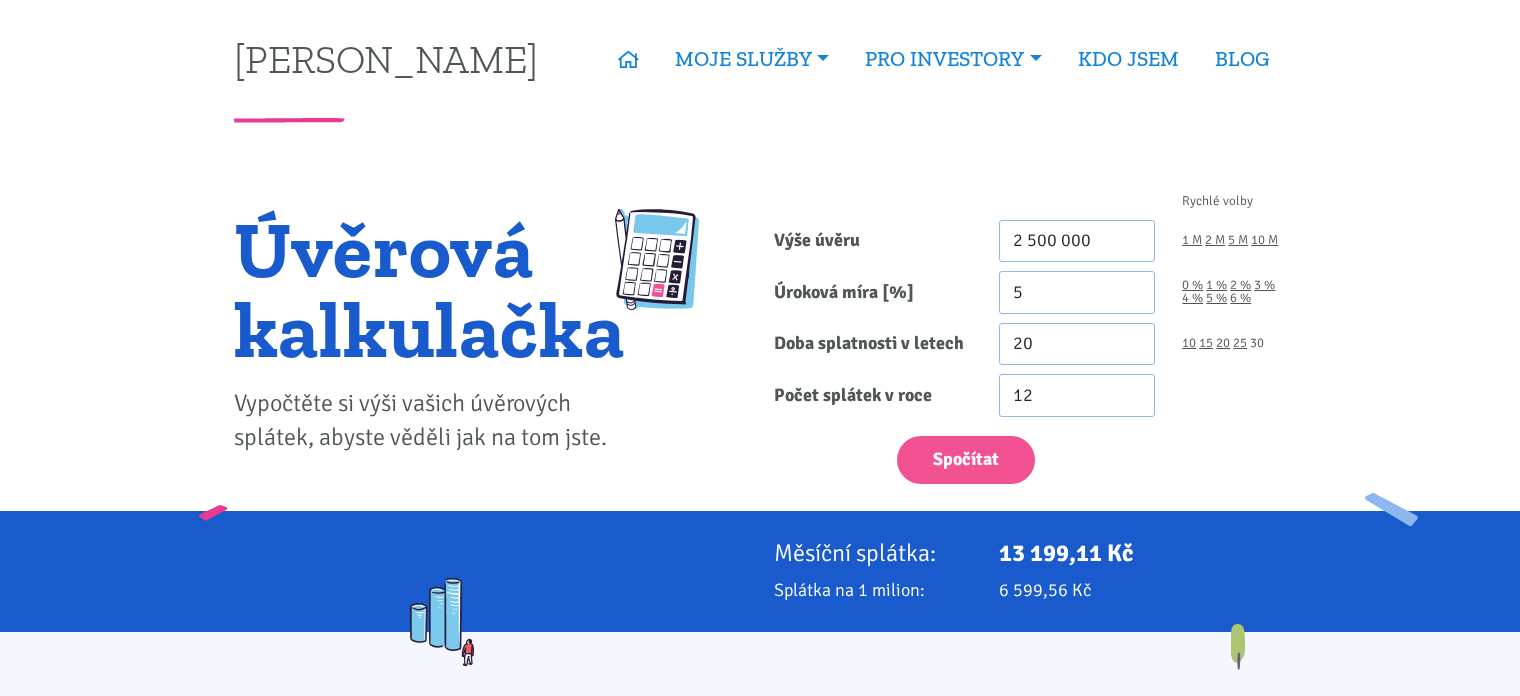click on "30" at bounding box center [1257, 343] 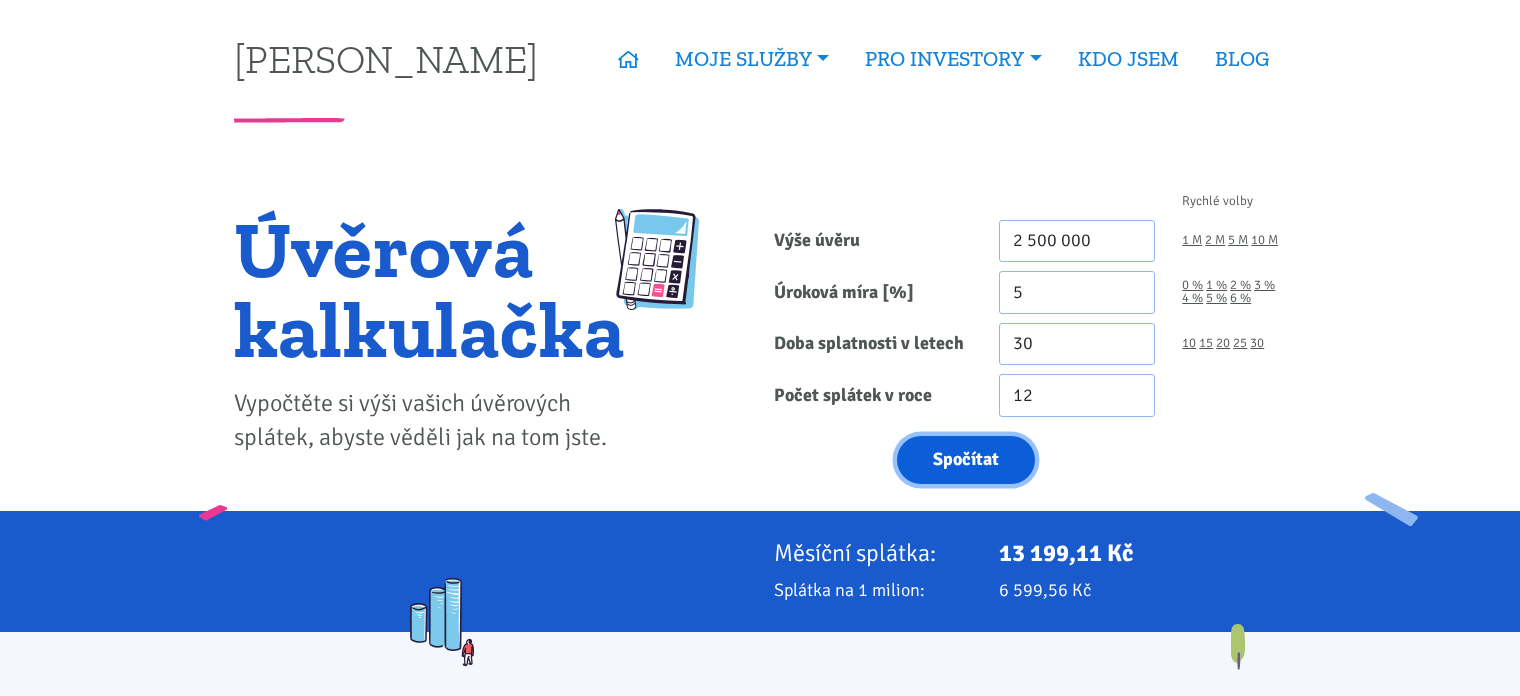 click on "Spočítat" at bounding box center (966, 460) 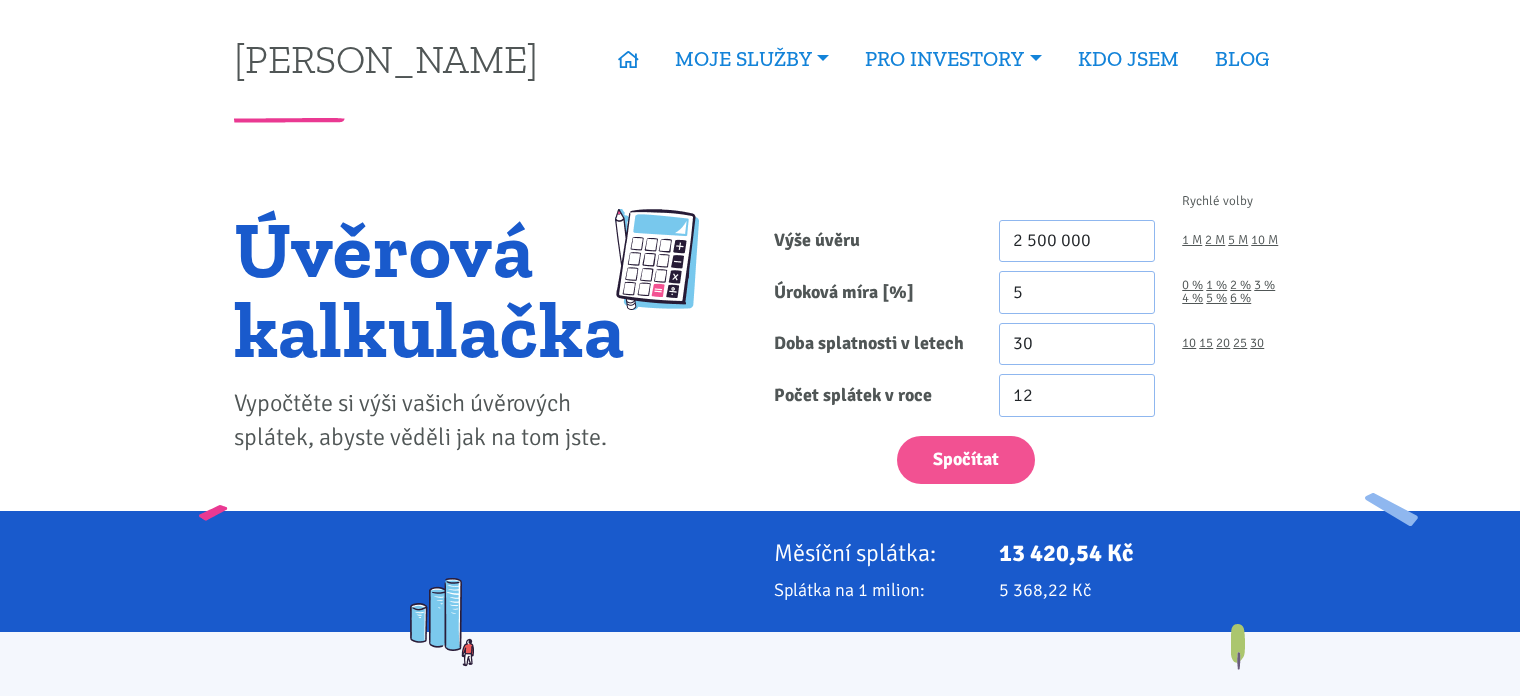 scroll, scrollTop: 0, scrollLeft: 0, axis: both 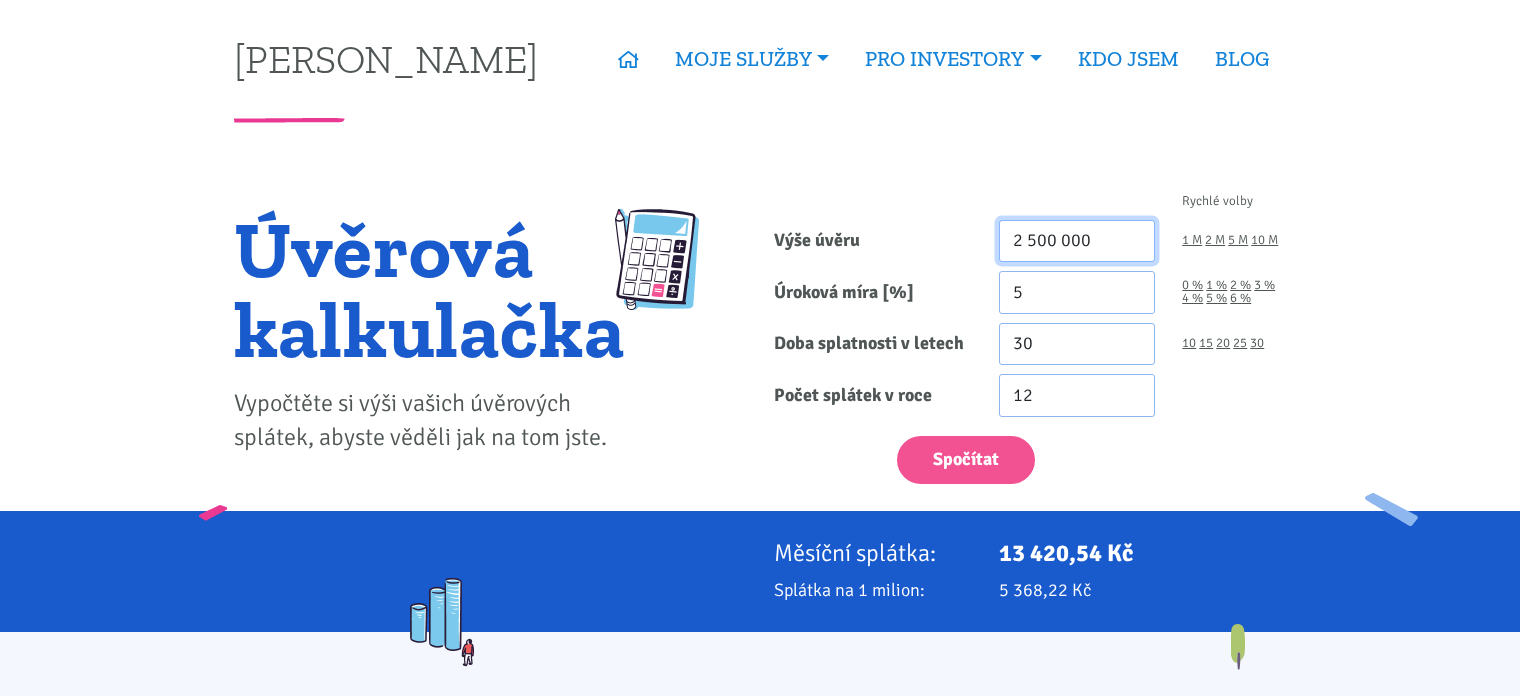 click on "2 500 000" at bounding box center [1077, 241] 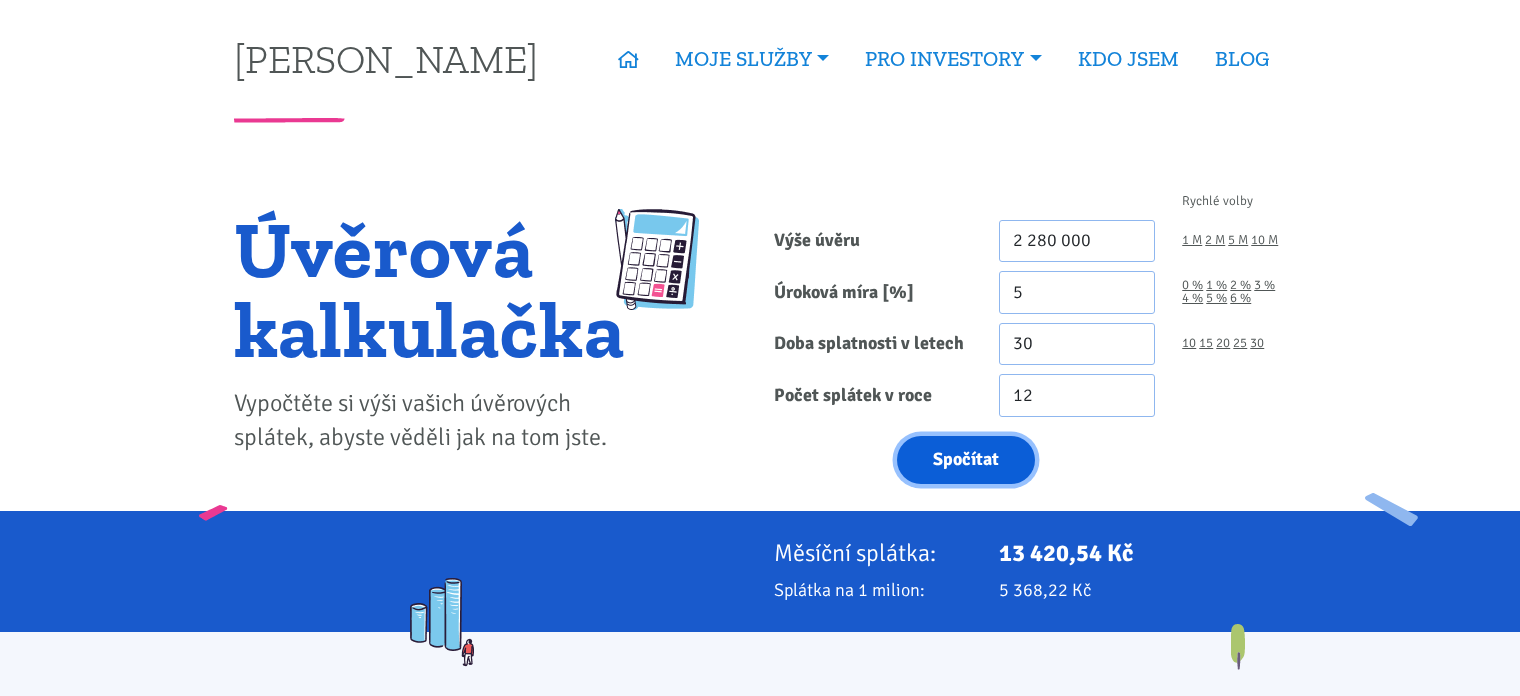 click on "Spočítat" at bounding box center (966, 460) 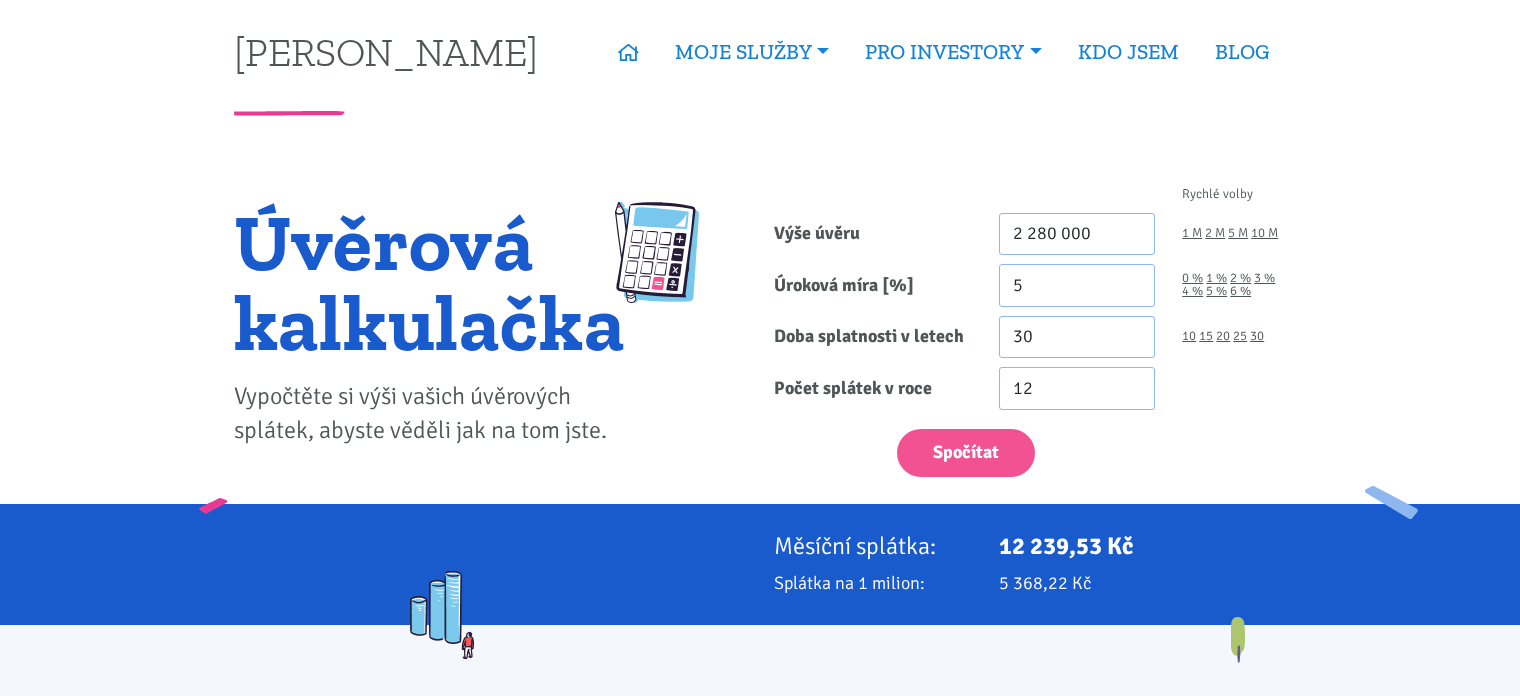 scroll, scrollTop: 0, scrollLeft: 0, axis: both 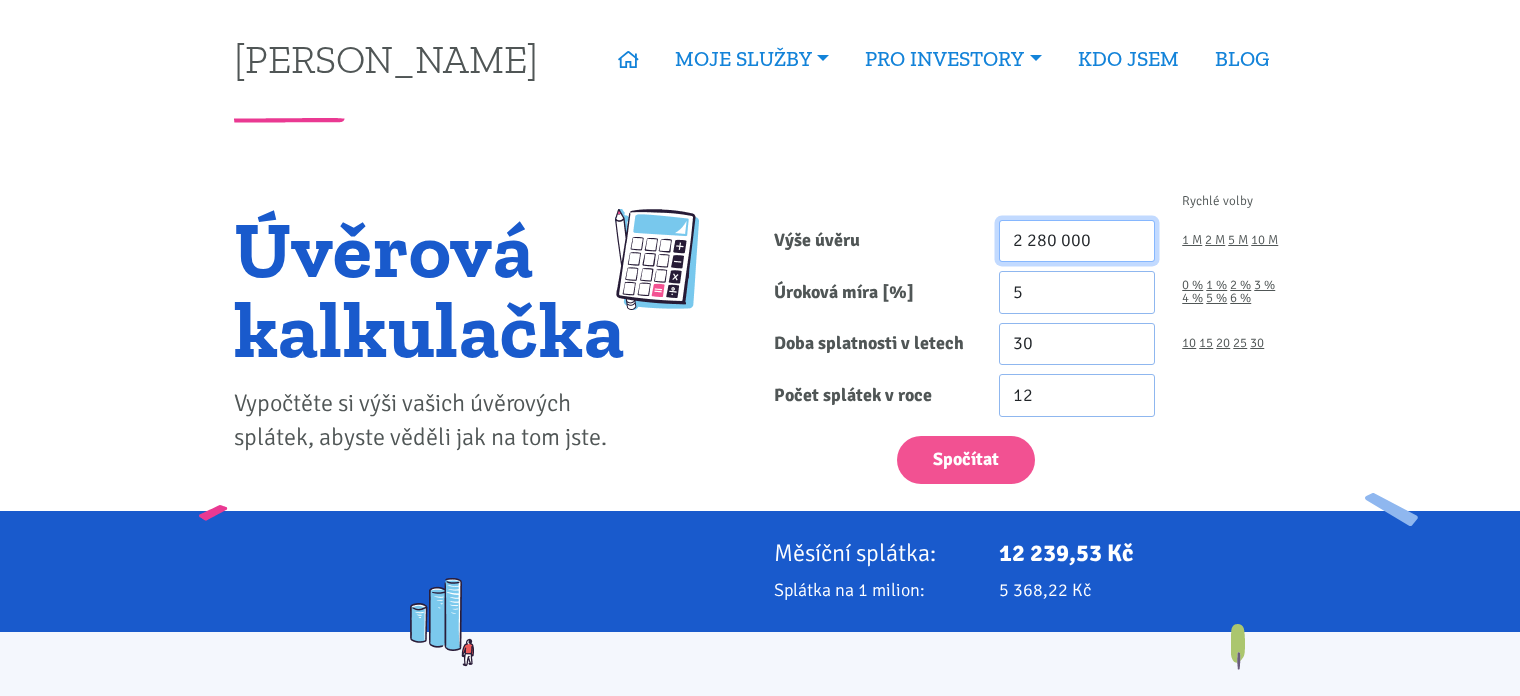 drag, startPoint x: 1115, startPoint y: 228, endPoint x: 861, endPoint y: 212, distance: 254.50343 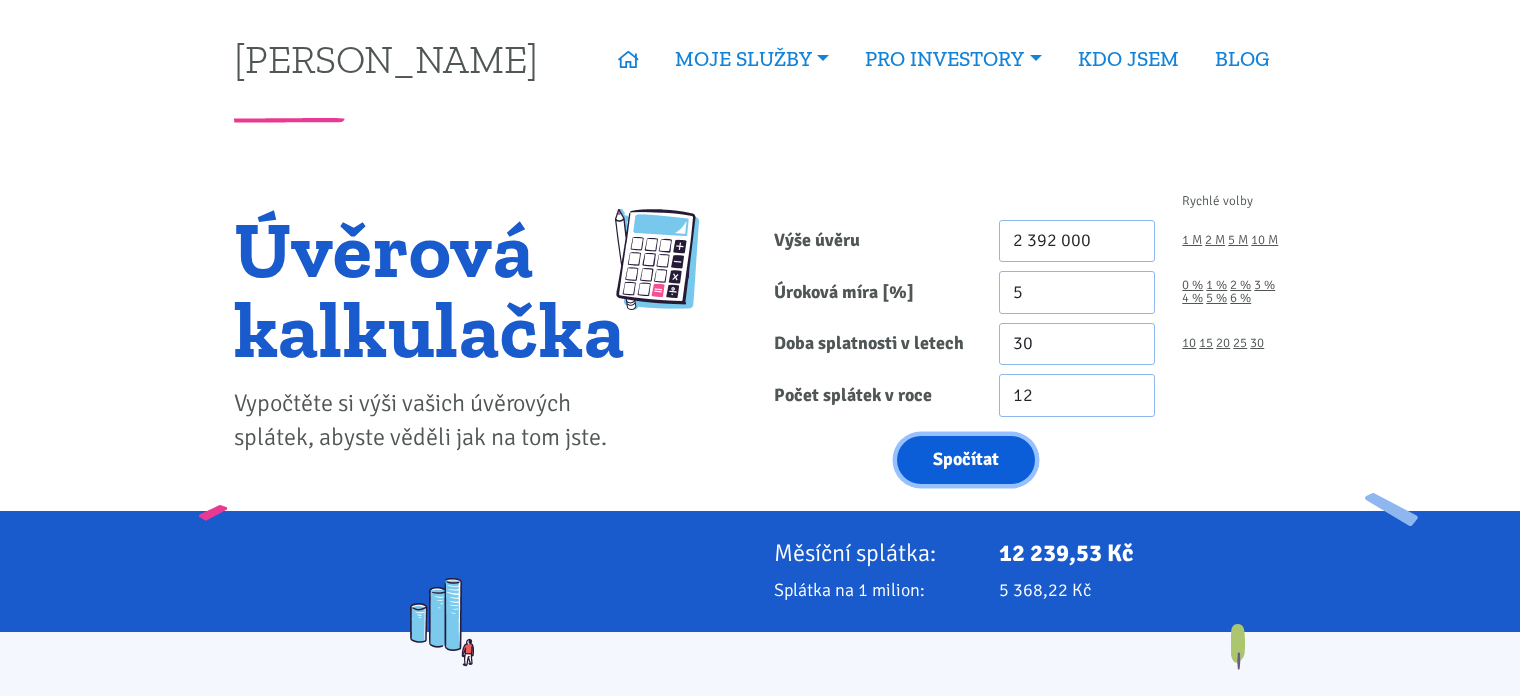 click on "Spočítat" at bounding box center (966, 460) 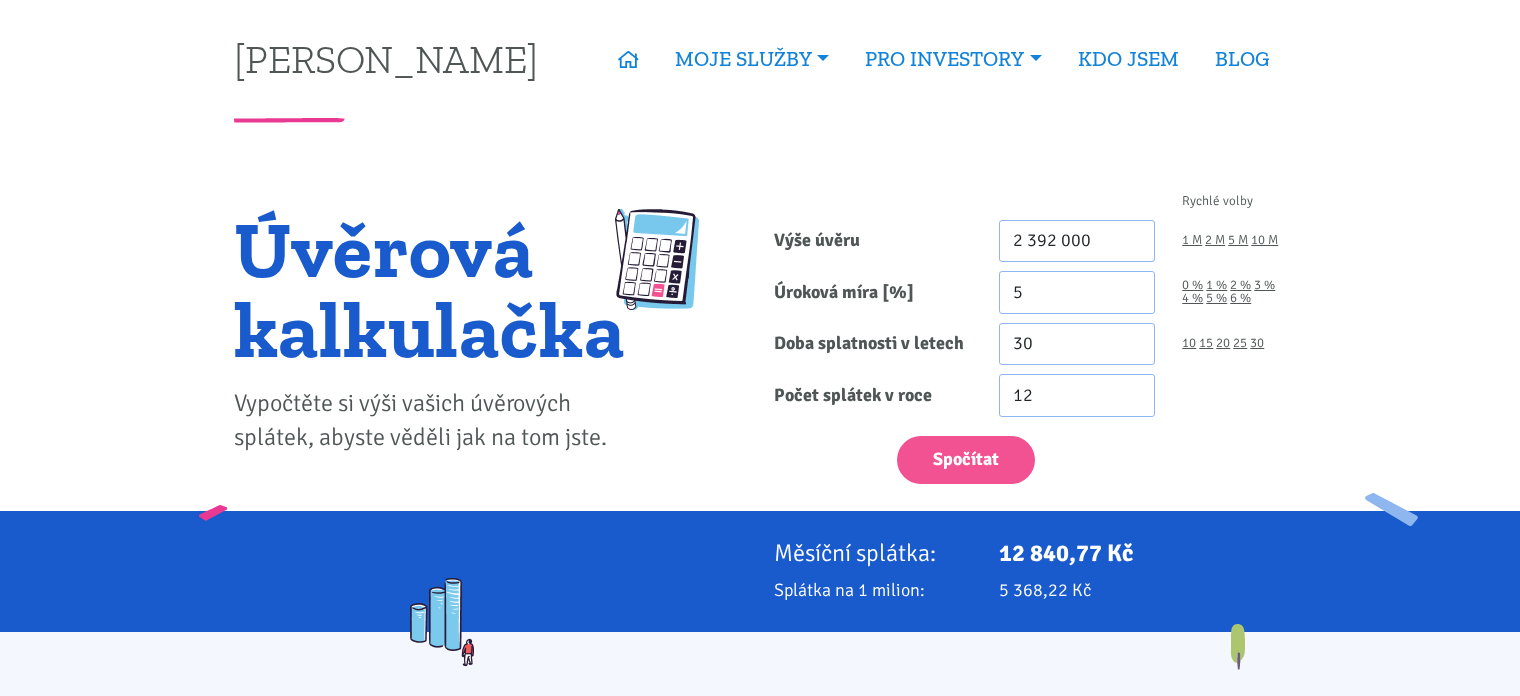 scroll, scrollTop: 0, scrollLeft: 0, axis: both 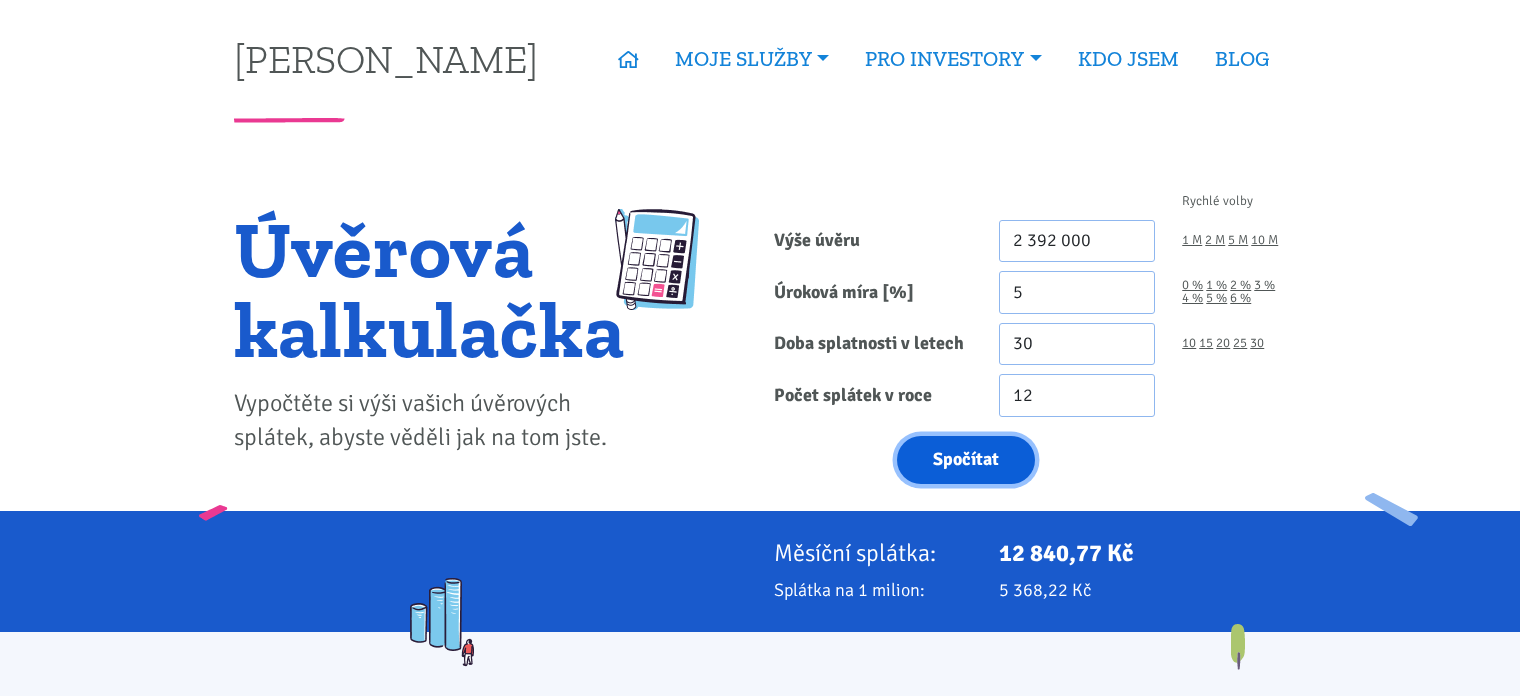 click on "Spočítat" at bounding box center [966, 460] 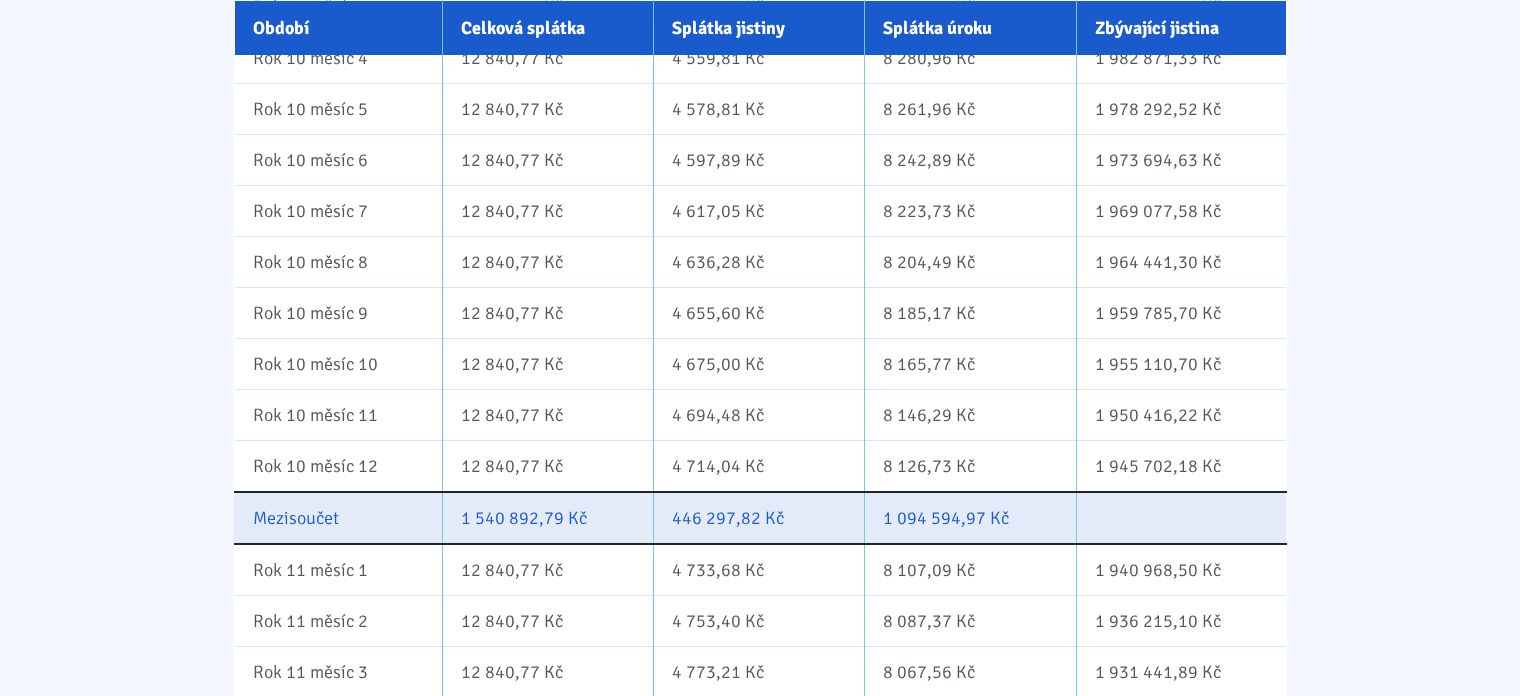 scroll, scrollTop: 7479, scrollLeft: 0, axis: vertical 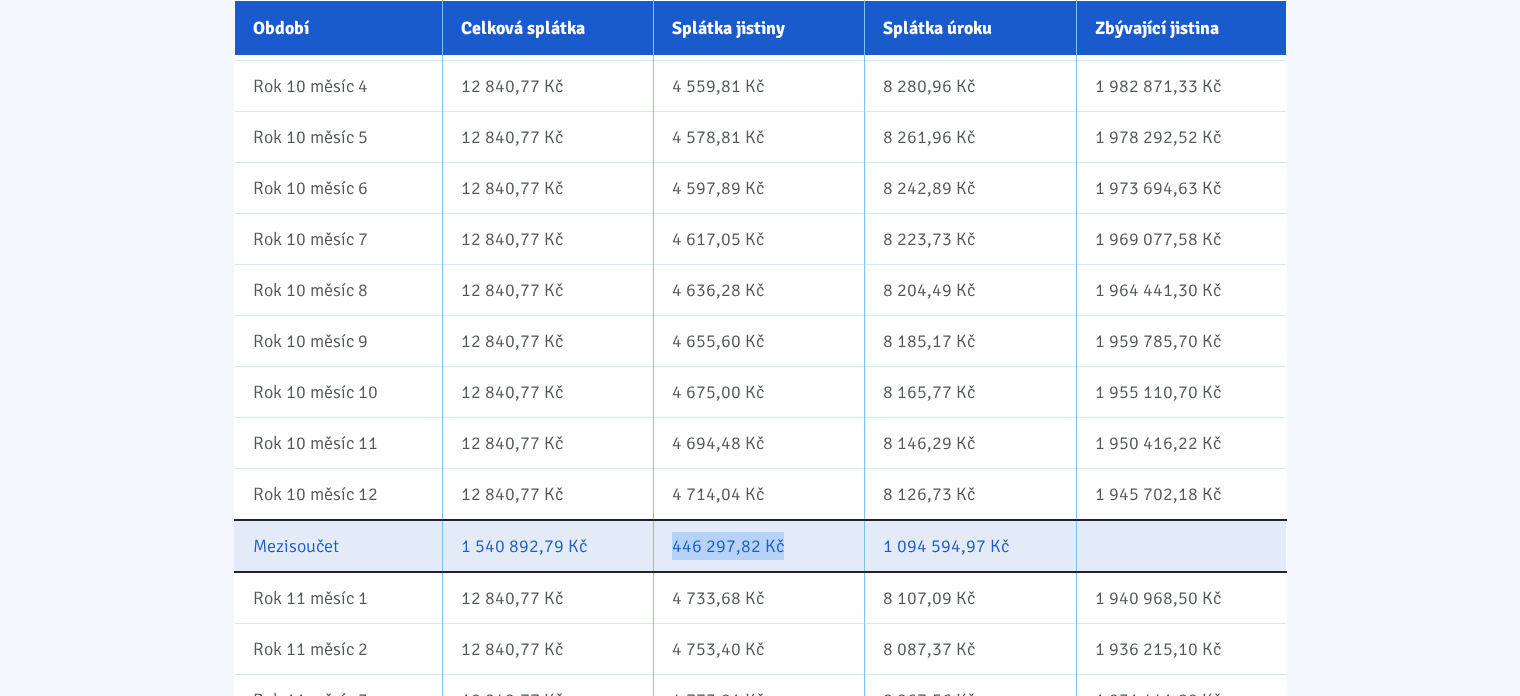 drag, startPoint x: 786, startPoint y: 520, endPoint x: 669, endPoint y: 513, distance: 117.20921 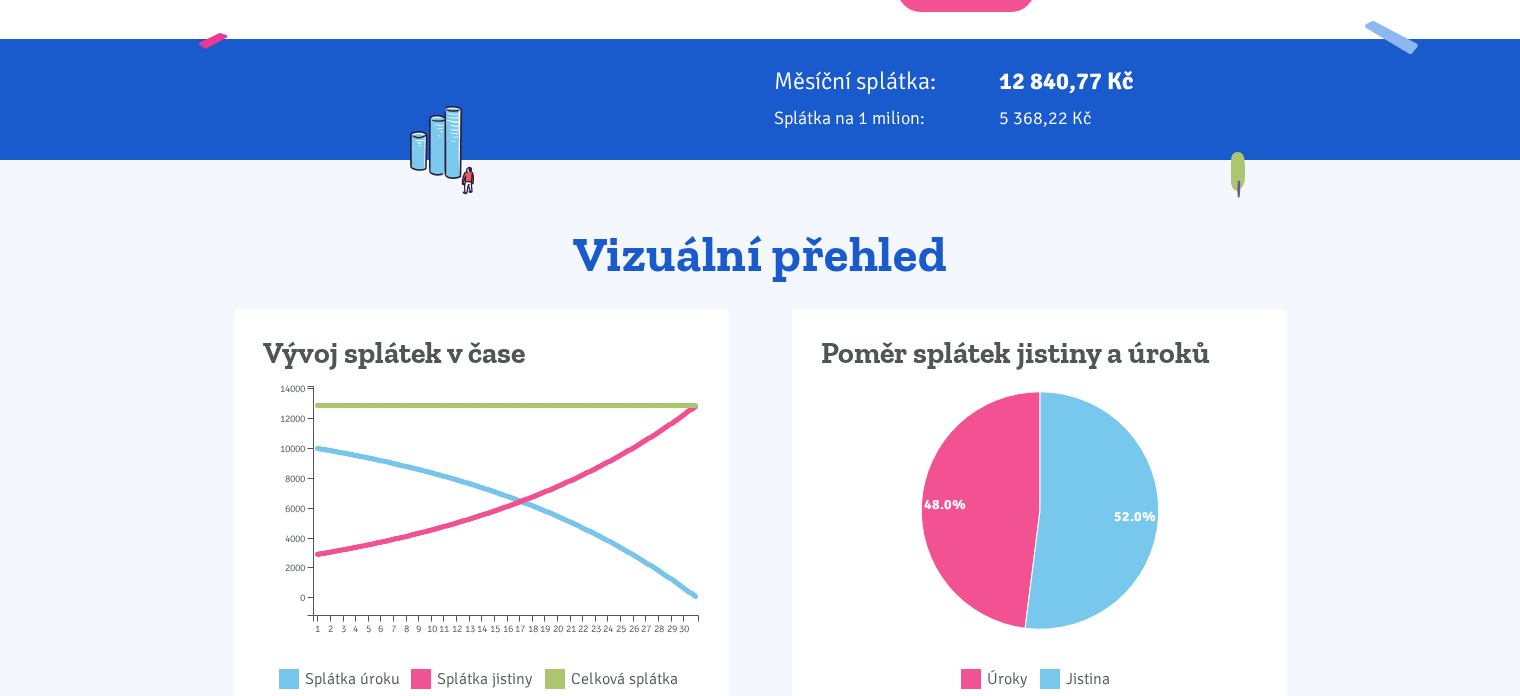 scroll, scrollTop: 0, scrollLeft: 0, axis: both 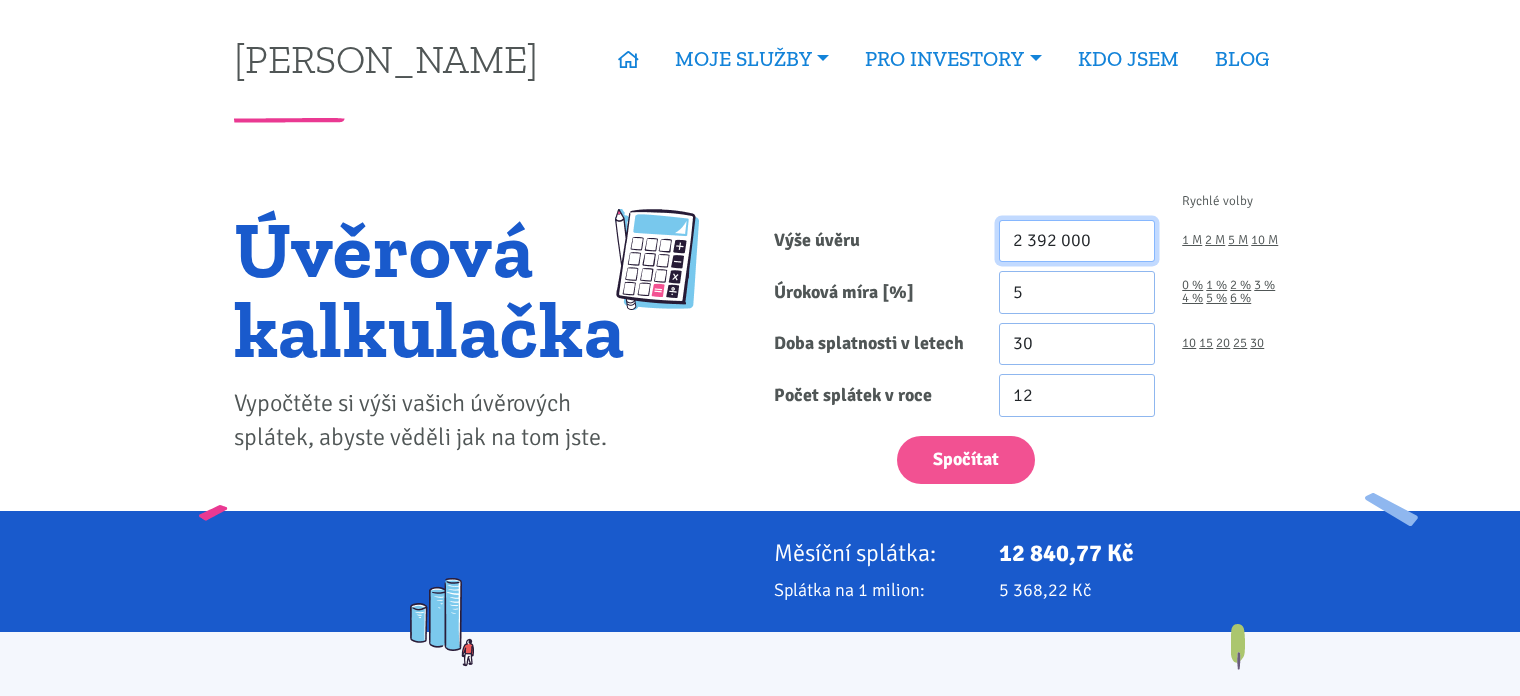 click on "2 392 000" at bounding box center [1077, 241] 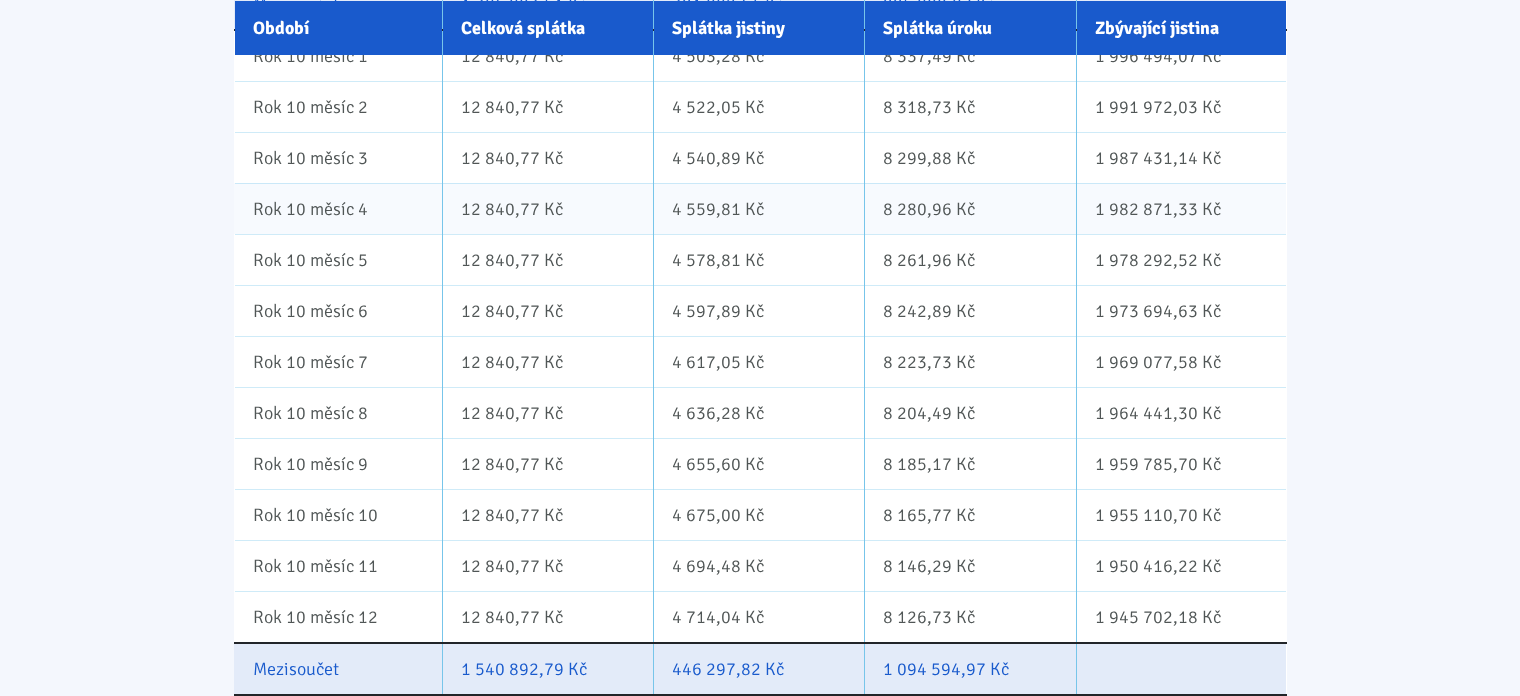 scroll, scrollTop: 7355, scrollLeft: 0, axis: vertical 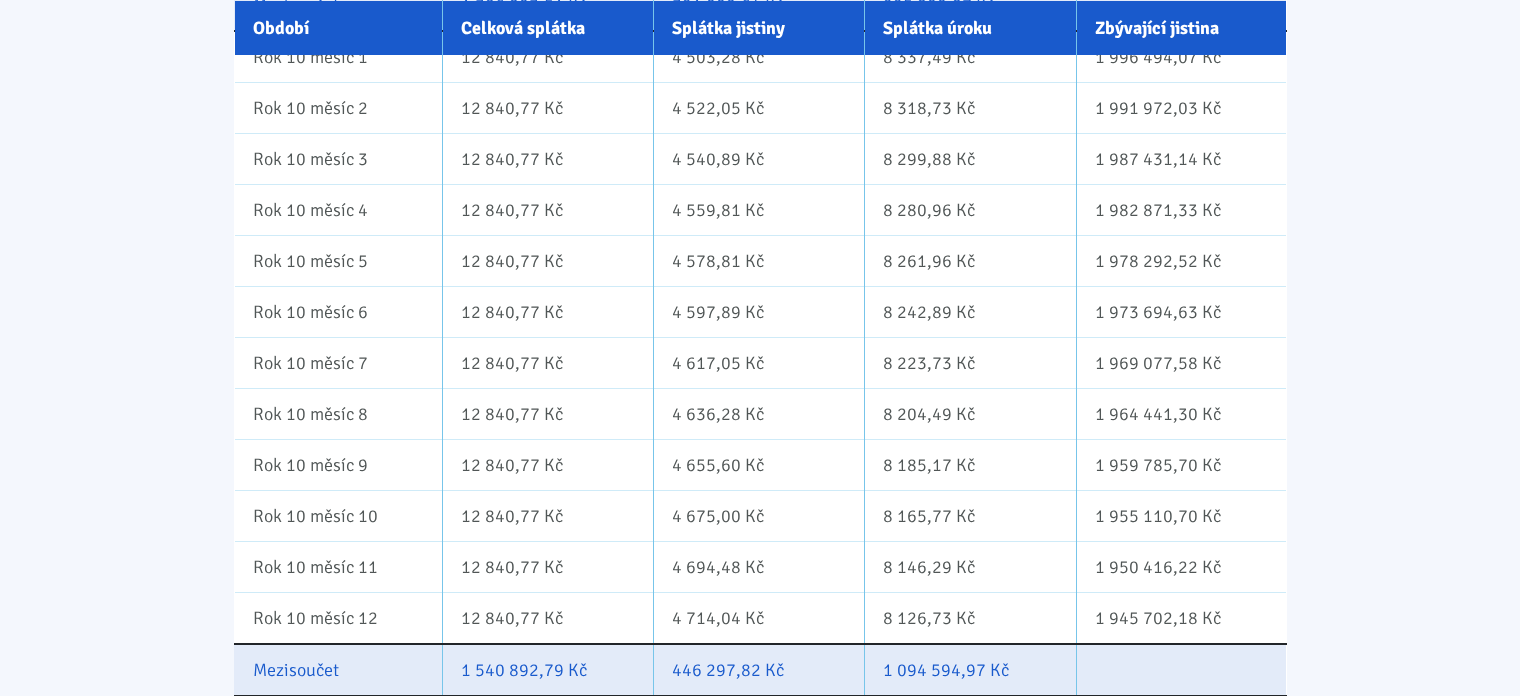 click on "Vizuální přehled
Vývoj splátek v čase
1 2 3 4 5 6 7 8 9 10 11 12 13 14 15 16 17 18 19 20 21 22 23 24 25 26 27 28 29 30 0 2000 4000 6000 8000 10000 12000 14000 0 0.1 0.2 0.3 0.4 0.5 0.6 0.7 0.8 0.9 1 Splátka úroku Splátka jistiny Celková splátka
Poměr splátek jistiny a úroků
48.0% 52.0% 0 48 48.5 49 49.5 50 50.5 51 51.5 52 0 0.1 0.2 0.3 0.4 0.5 0.6 0.7 0.8 0.9 1 Úroky Jistina
Rozpis splátek úvěru
Období
Celková splátka
Splátka jistiny
Splátka úroku 0,00 Kč" at bounding box center (760, 3636) 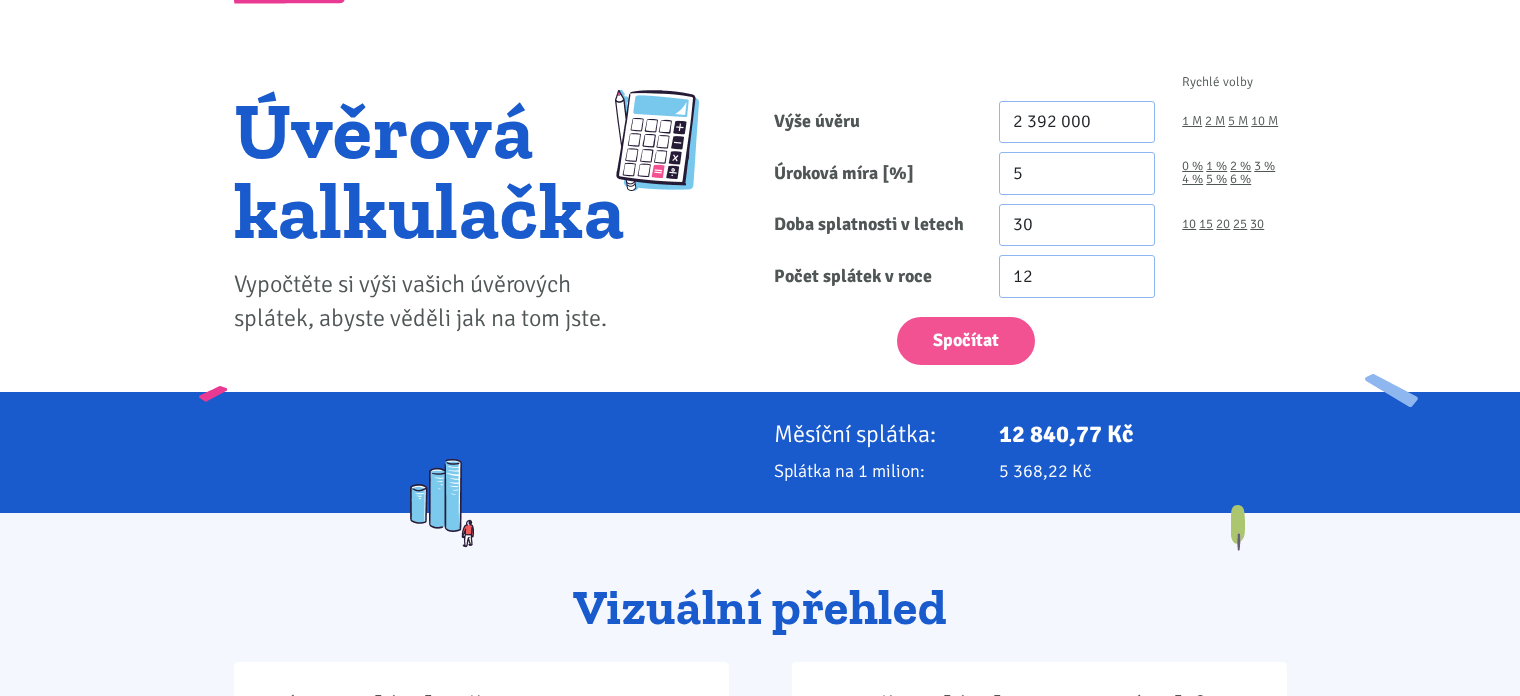 scroll, scrollTop: 0, scrollLeft: 0, axis: both 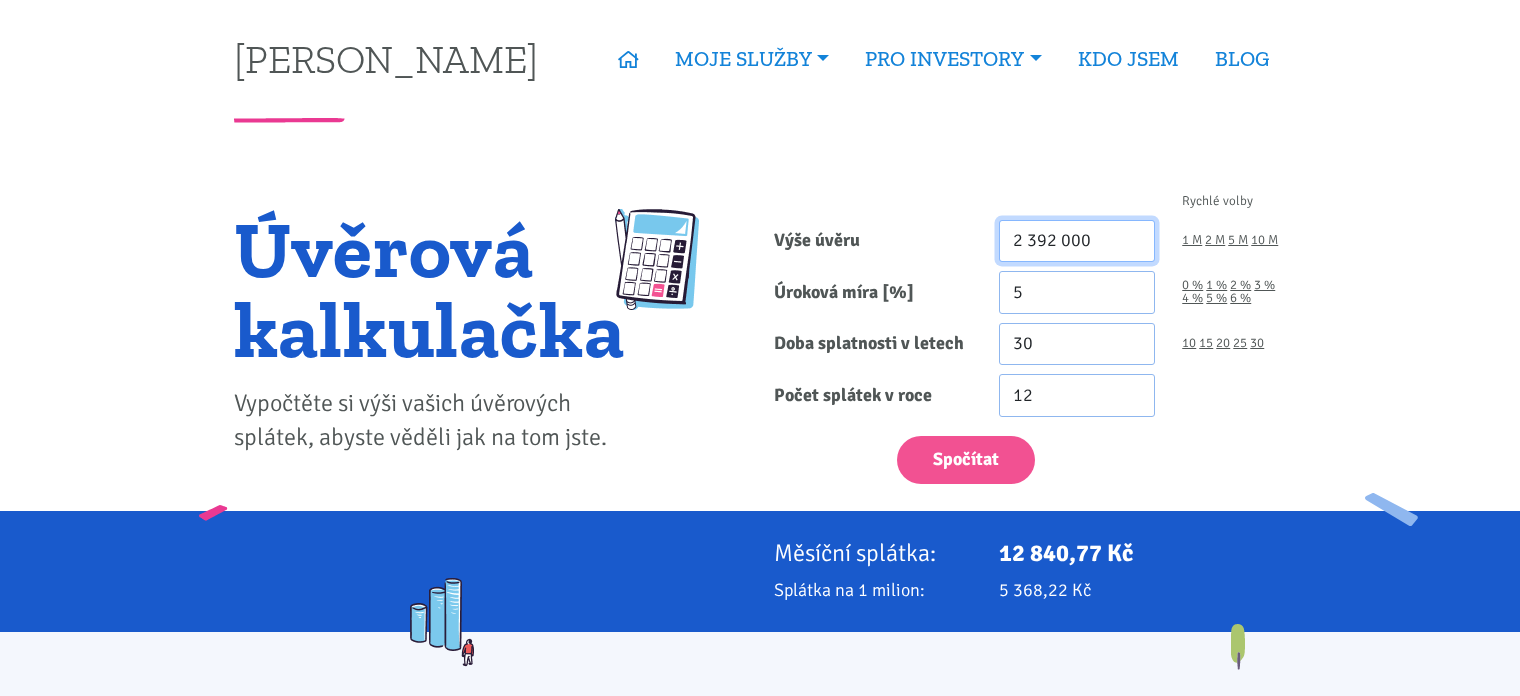 drag, startPoint x: 1110, startPoint y: 233, endPoint x: 879, endPoint y: 215, distance: 231.70024 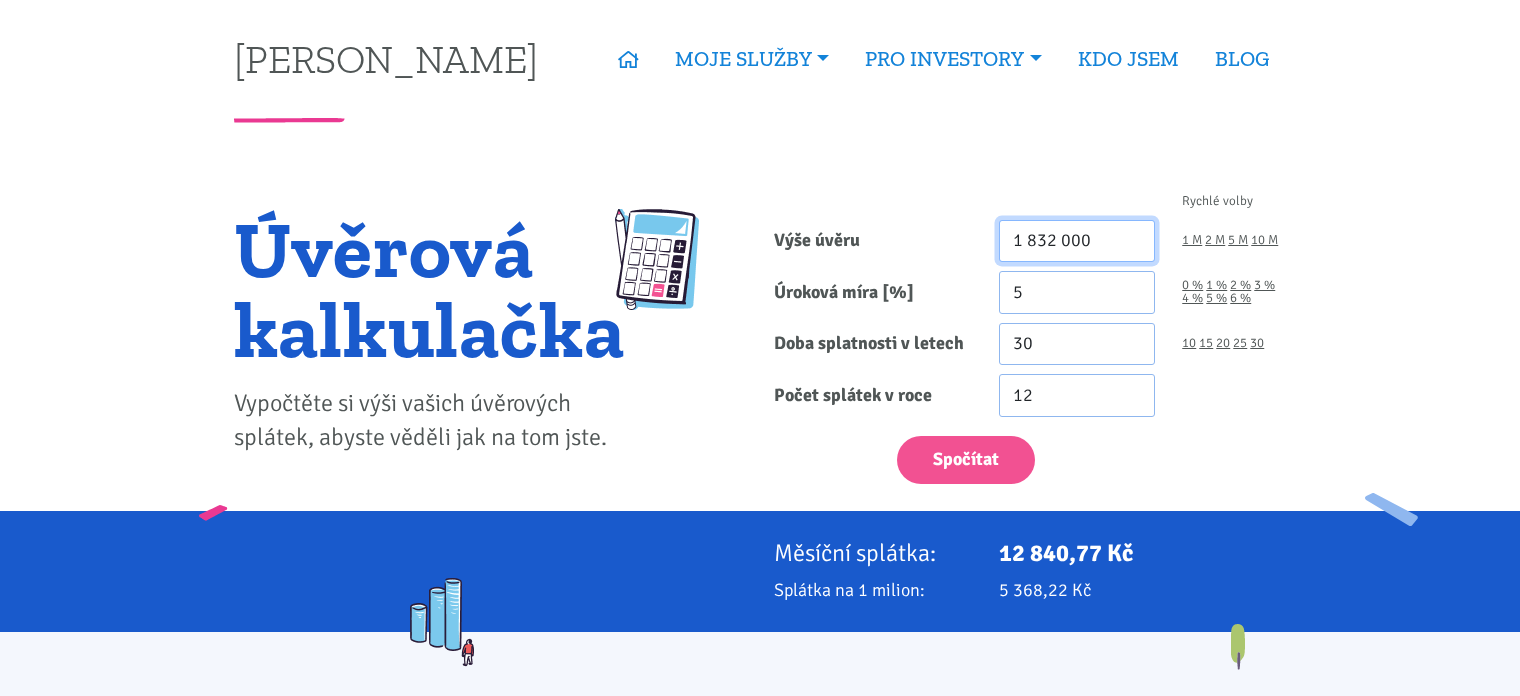 click on "Spočítat" at bounding box center (966, 460) 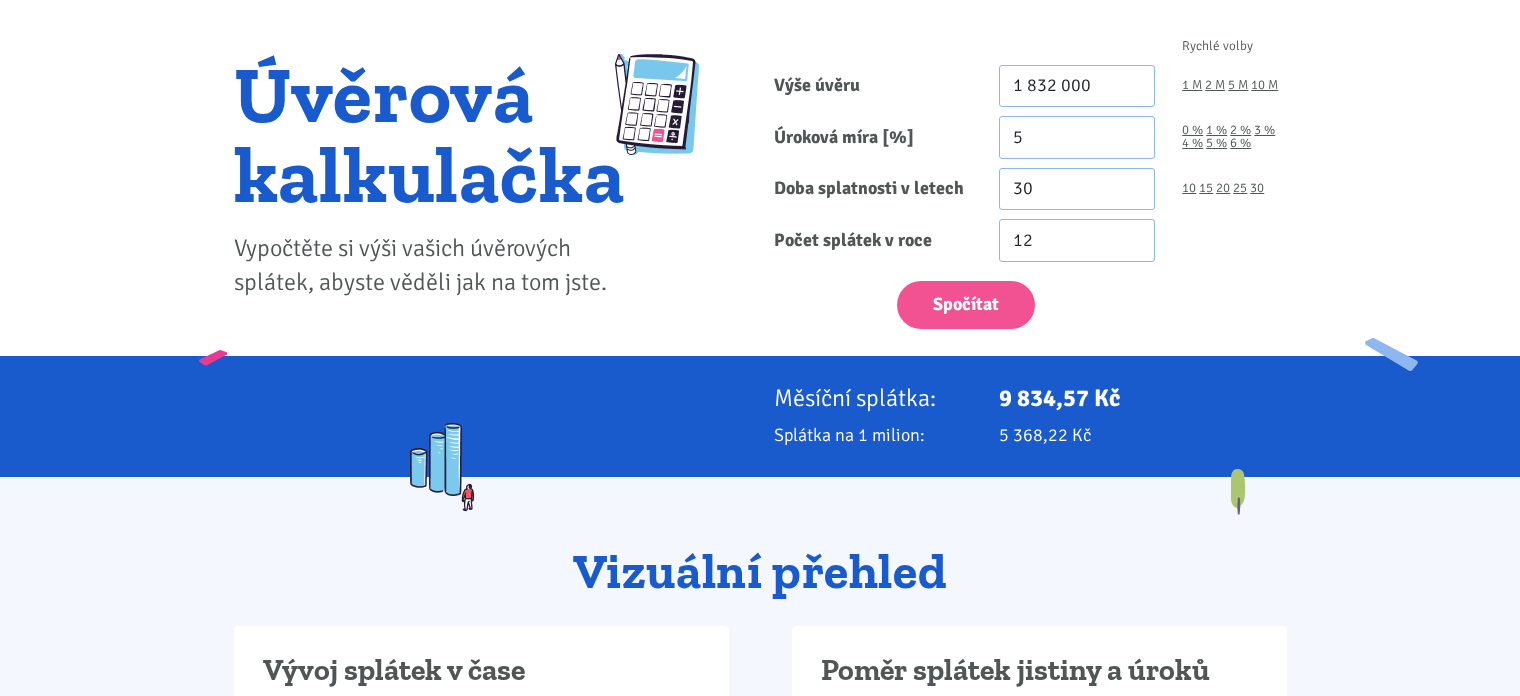 scroll, scrollTop: 151, scrollLeft: 0, axis: vertical 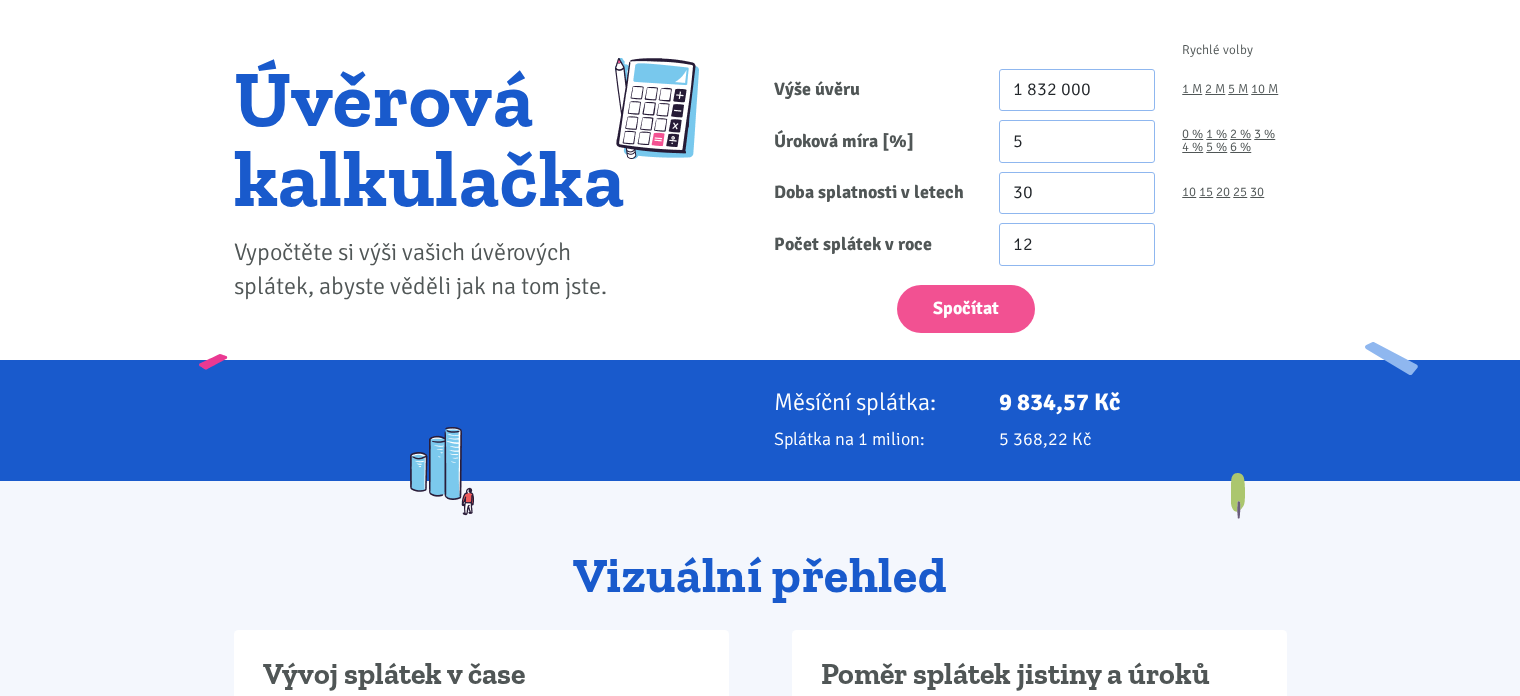 click on "[PERSON_NAME]
ÚVOD
MOJE SLUŽBY
Strategický mentoring
Financování bez limitu
Kupte investiční byt
Správa nemovitostí
Rekonstrukce bytů
PRO INVESTORY
Nabídka nemovitostí
Úvěrová kalkulačka
Vzor nájemní smlouvy
Rozšíření pro prohlížeče
KDO JSEM" at bounding box center [760, 11080] 